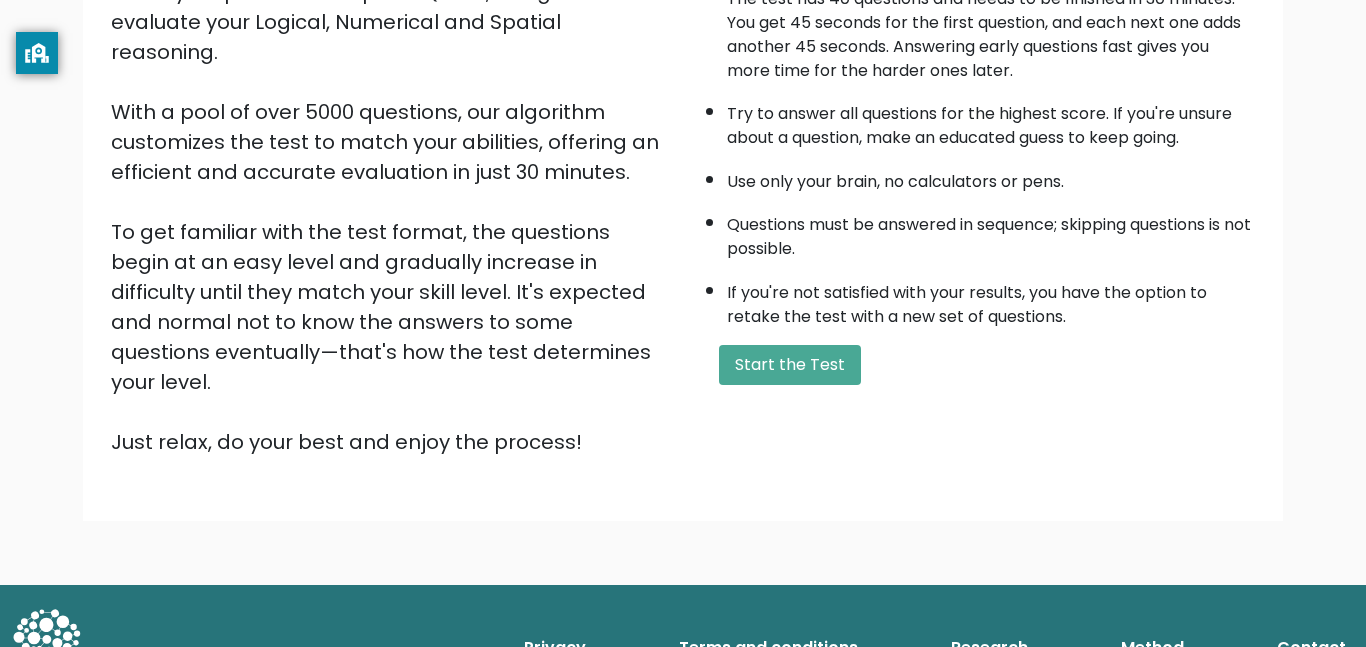 scroll, scrollTop: 269, scrollLeft: 0, axis: vertical 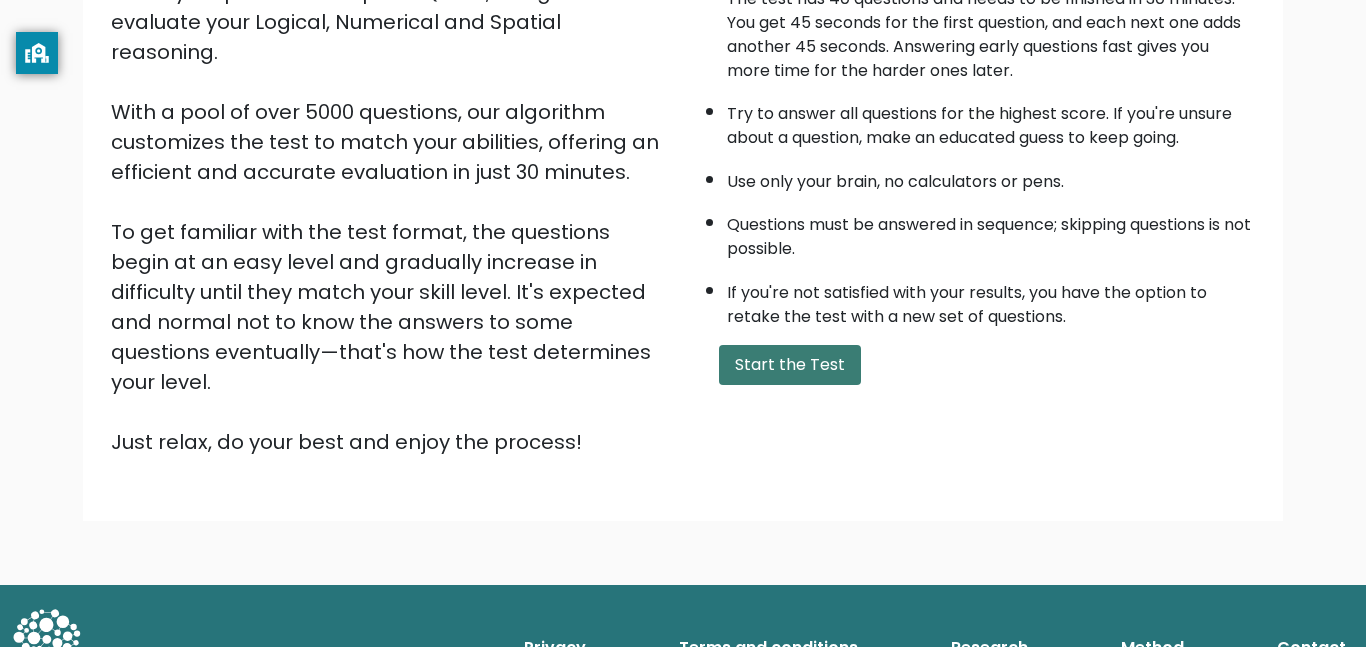 click on "Start the Test" at bounding box center [790, 365] 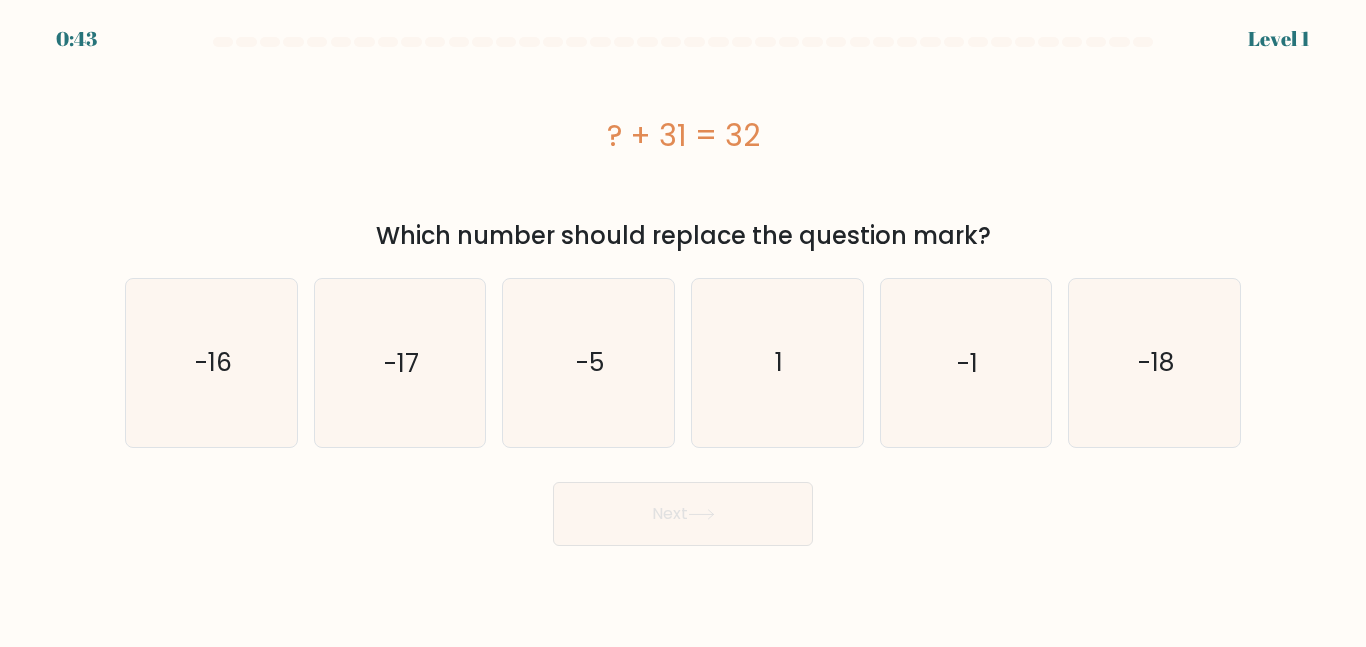 scroll, scrollTop: 0, scrollLeft: 0, axis: both 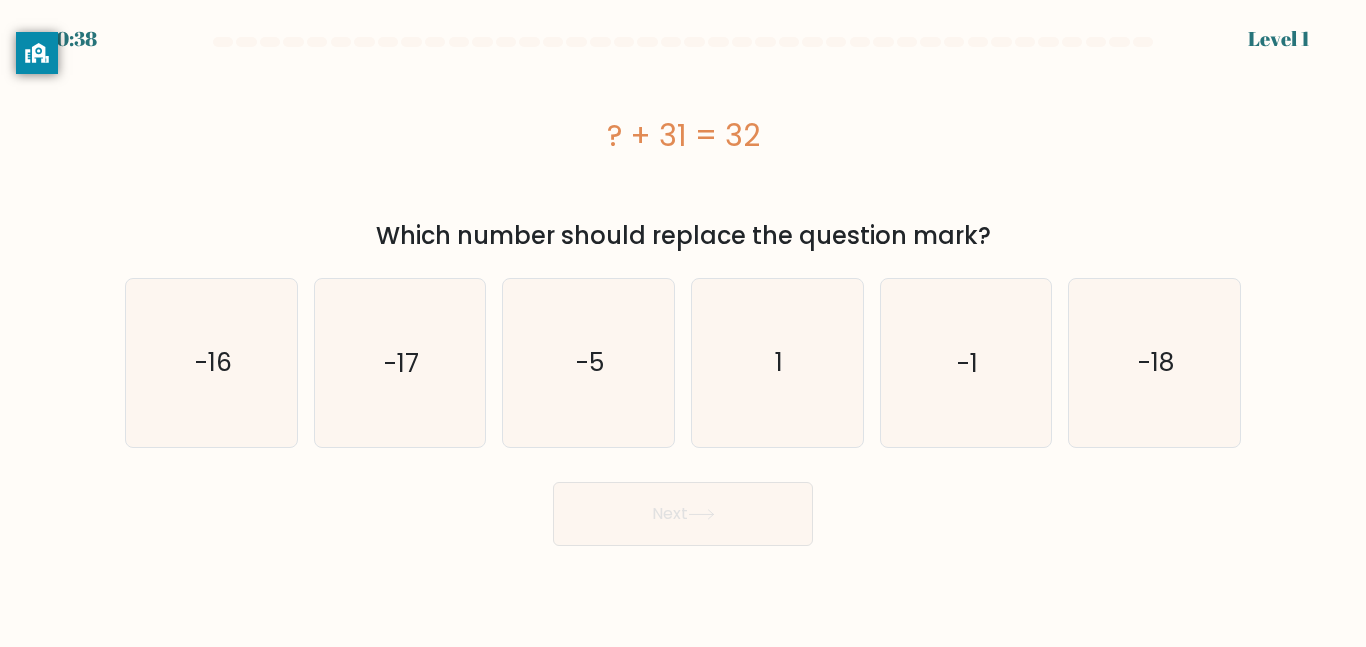 click on "1" 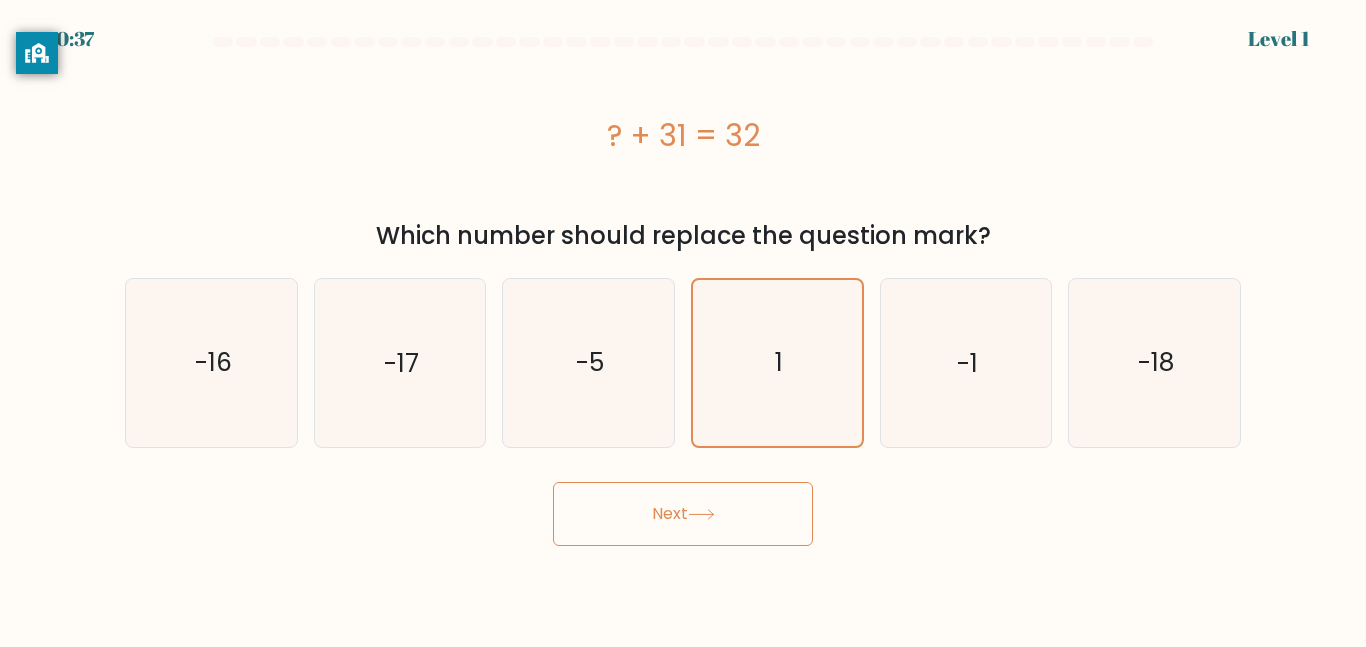 click on "Next" at bounding box center (683, 514) 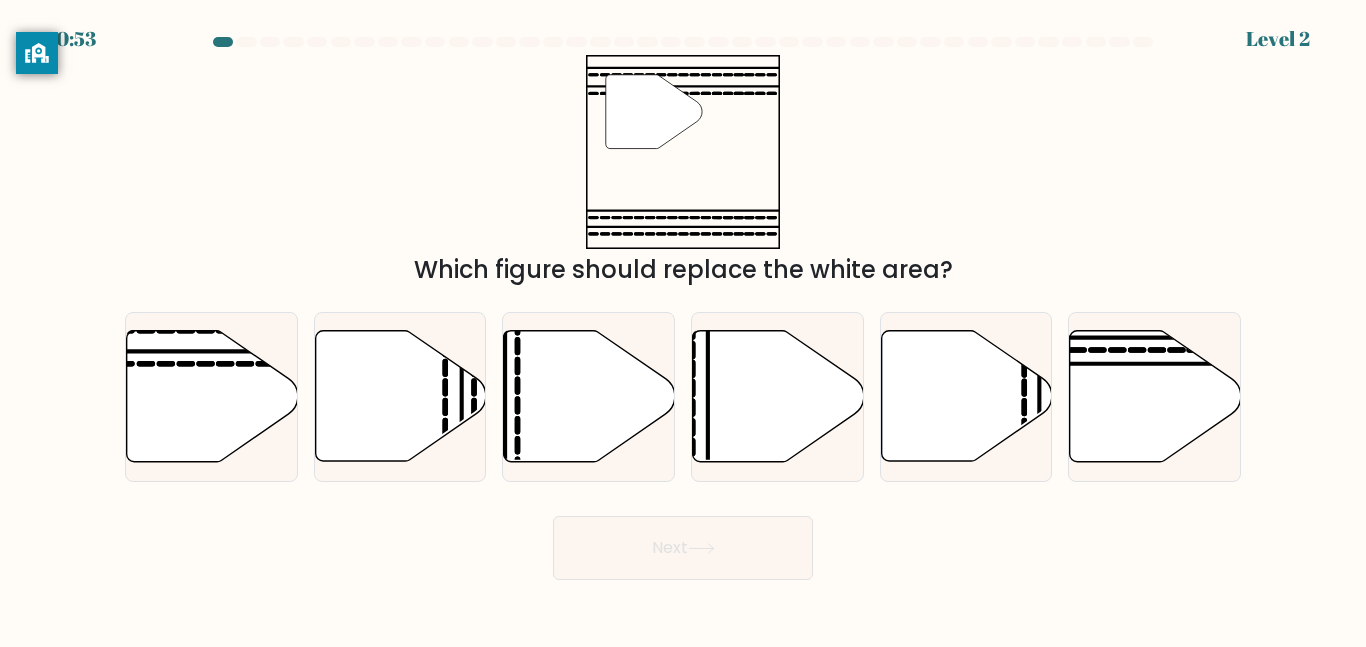 type 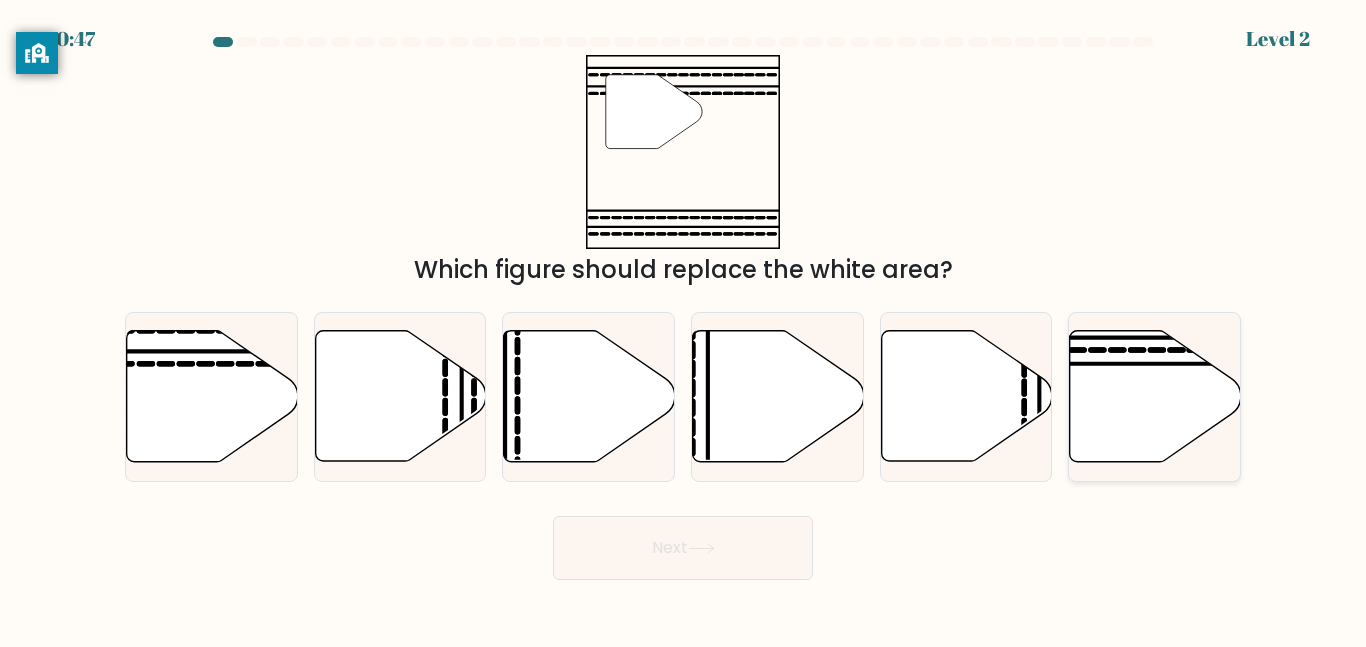 click 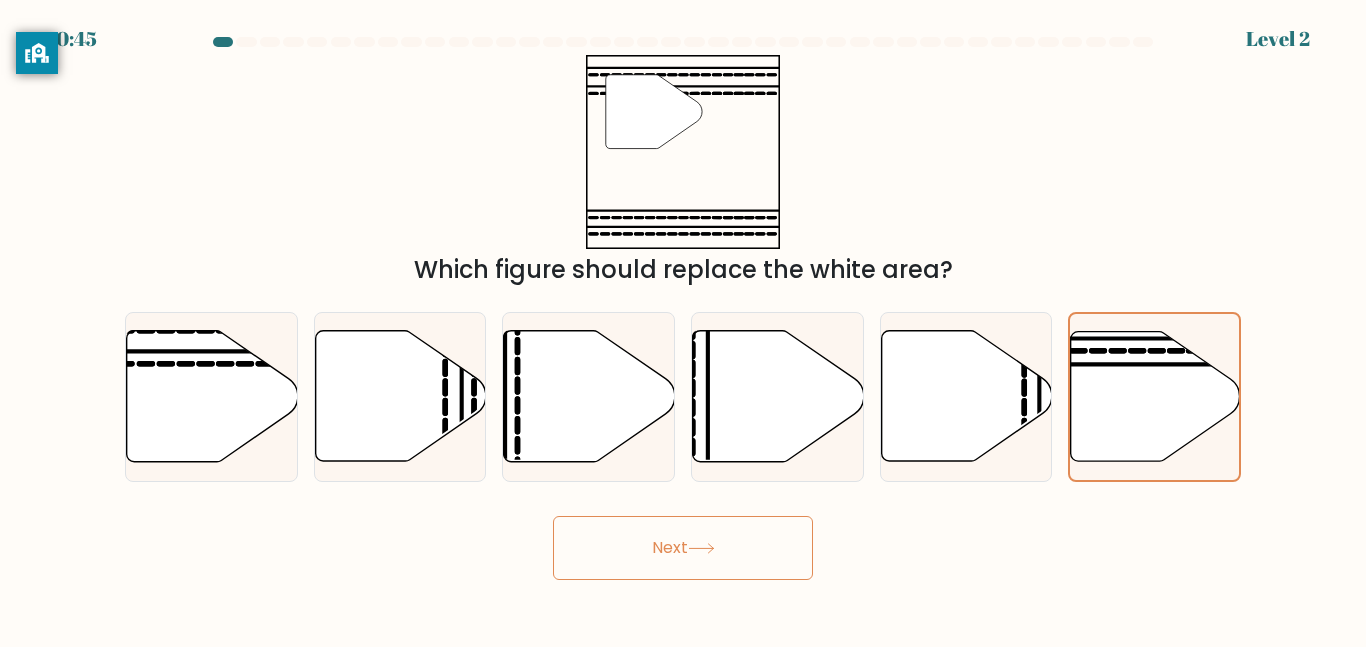 click 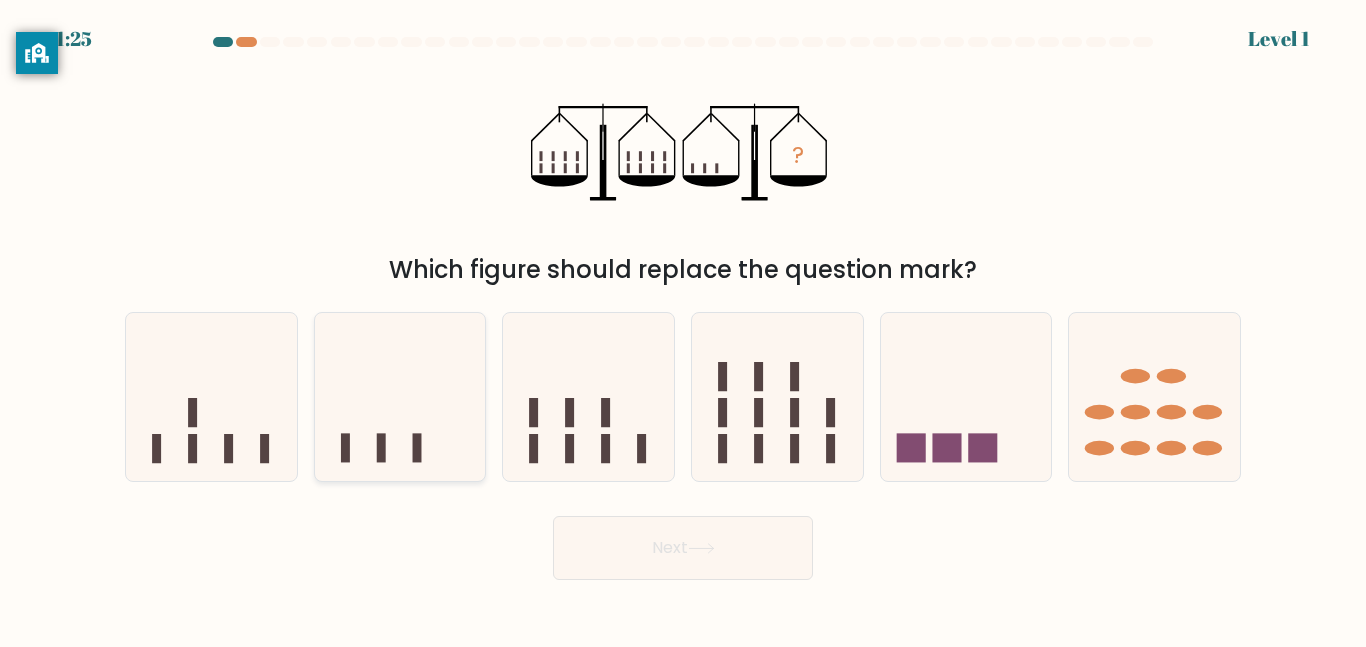 click 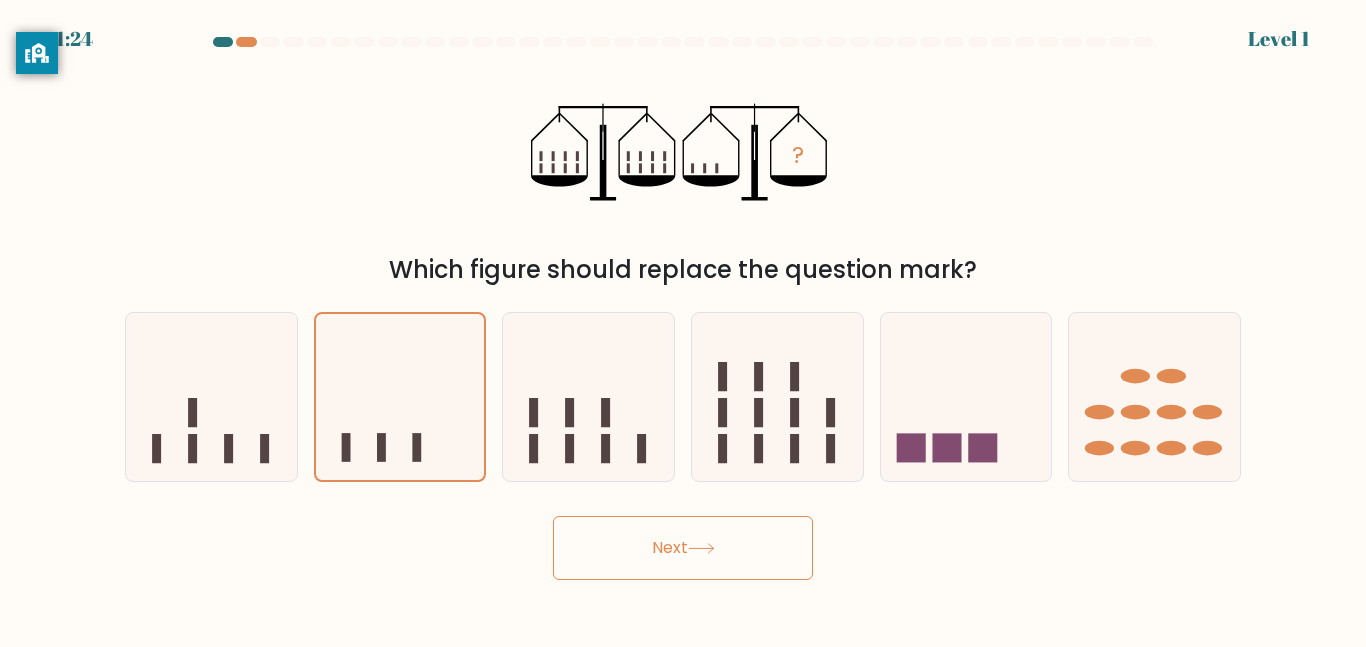 click on "Next" at bounding box center (683, 548) 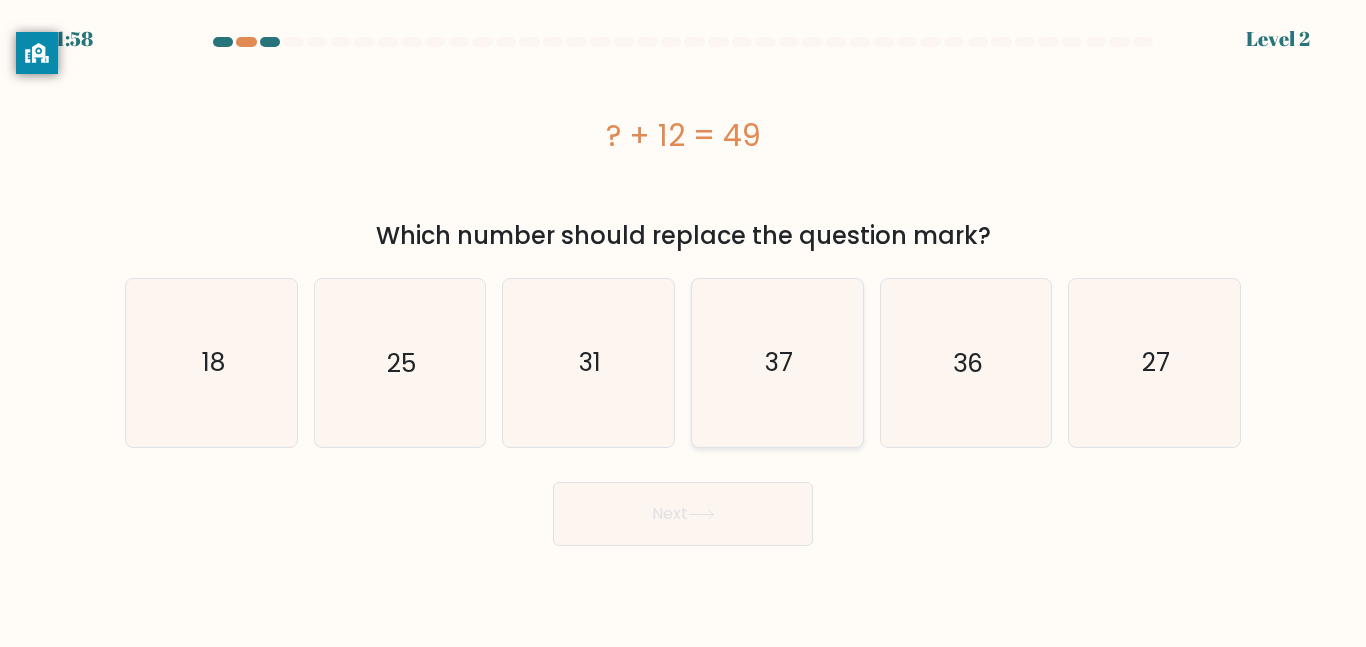 click on "37" 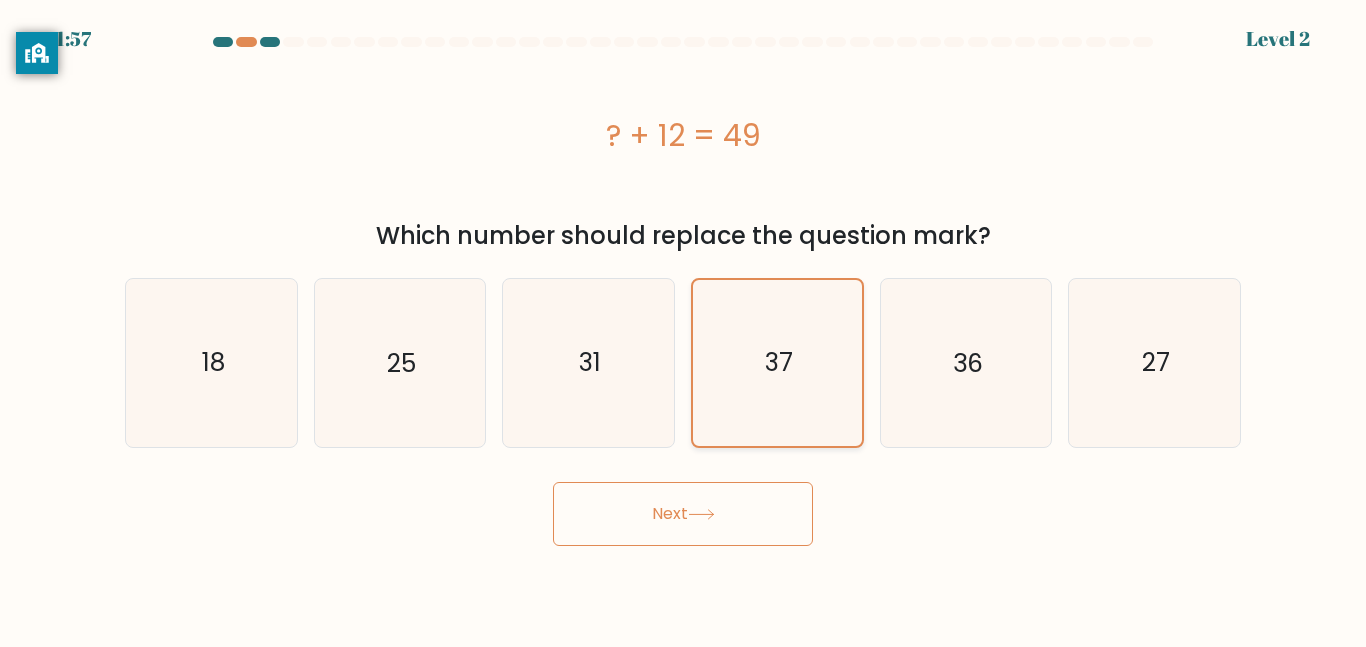 click on "37" 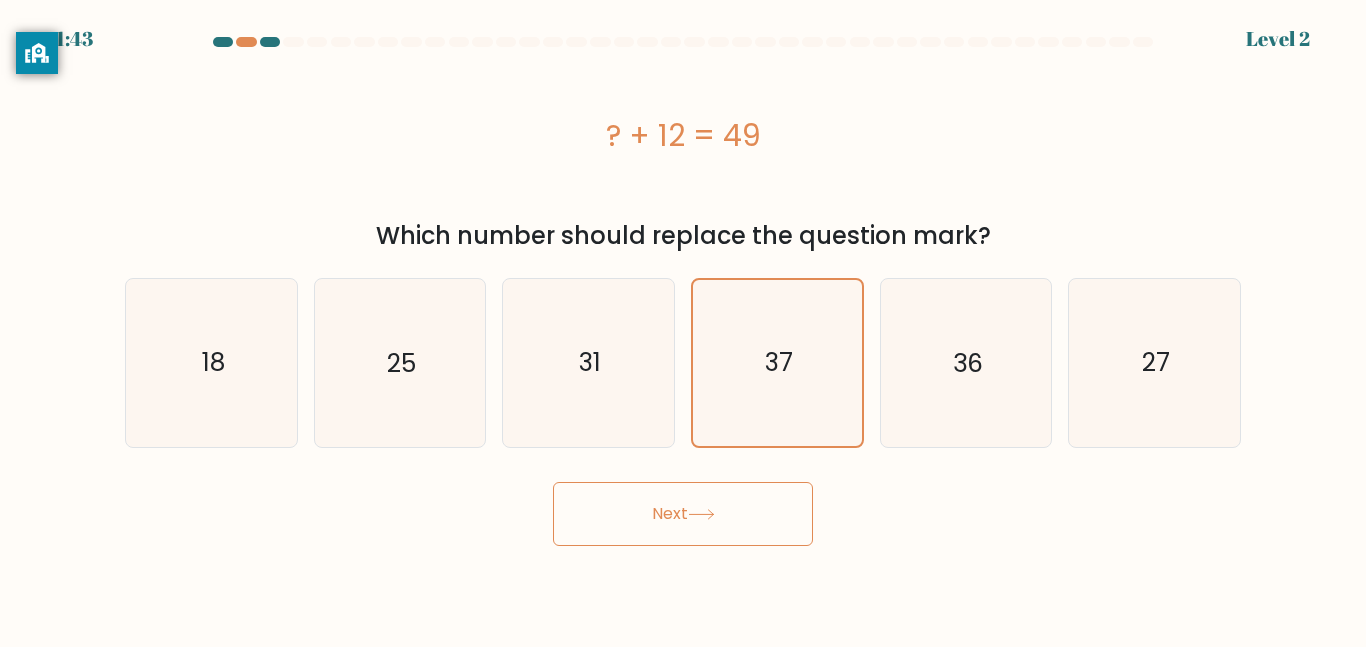 click on "Next" at bounding box center [683, 514] 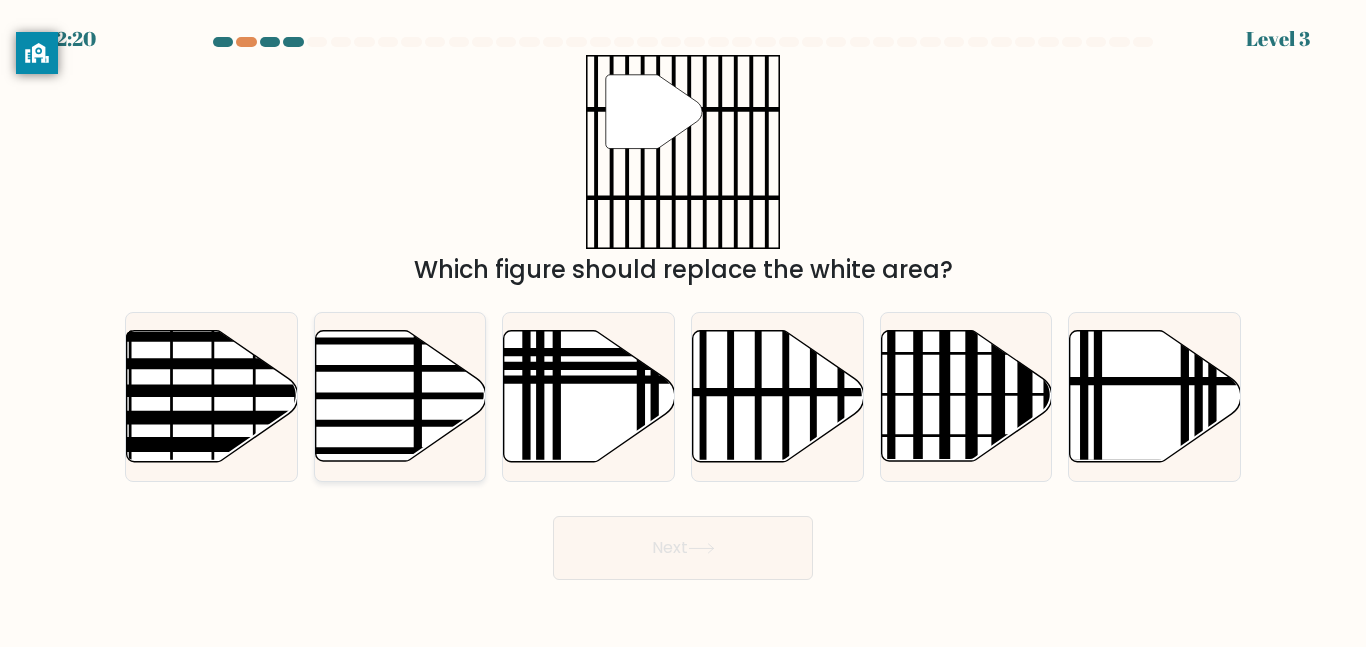 click 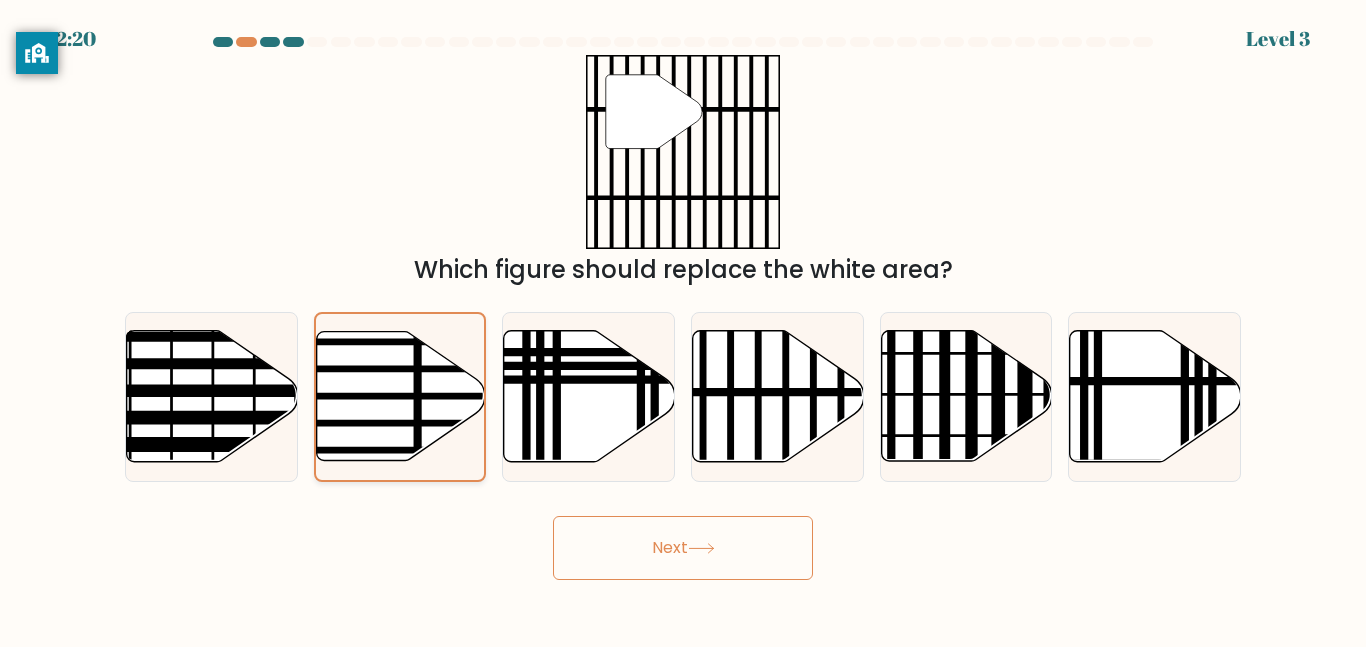 click on "Next" at bounding box center (683, 548) 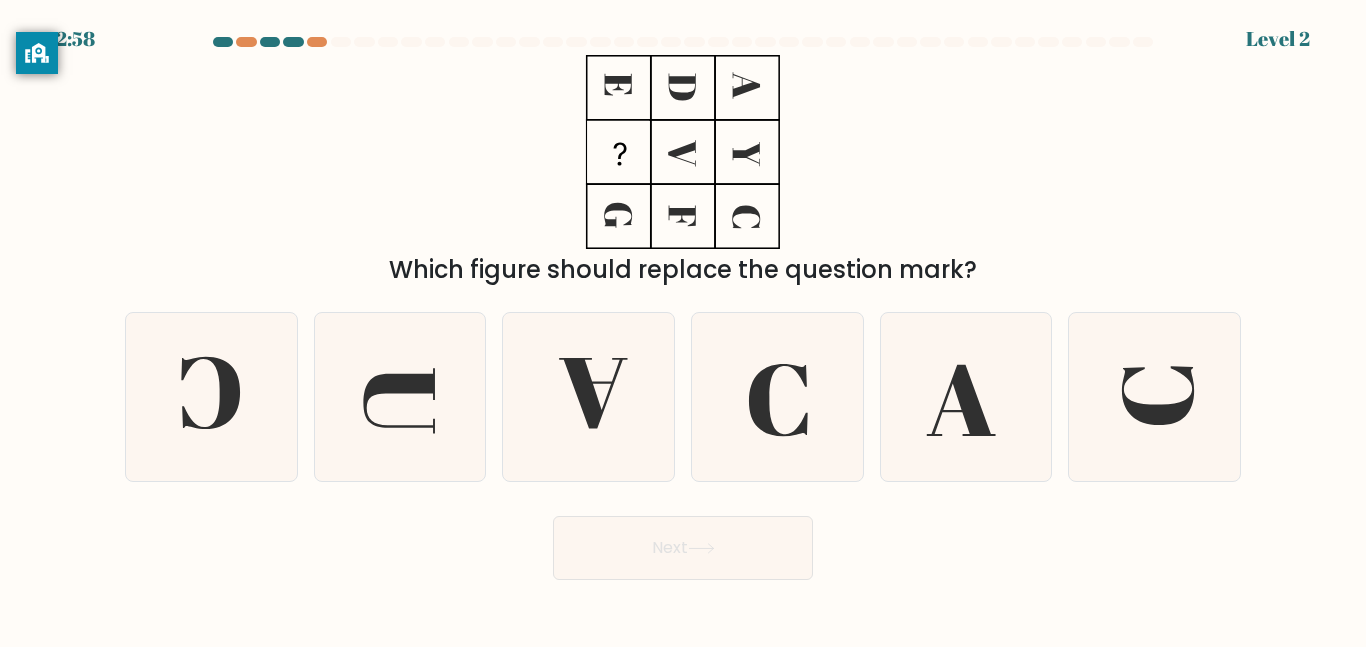 click on "b." at bounding box center [400, 396] 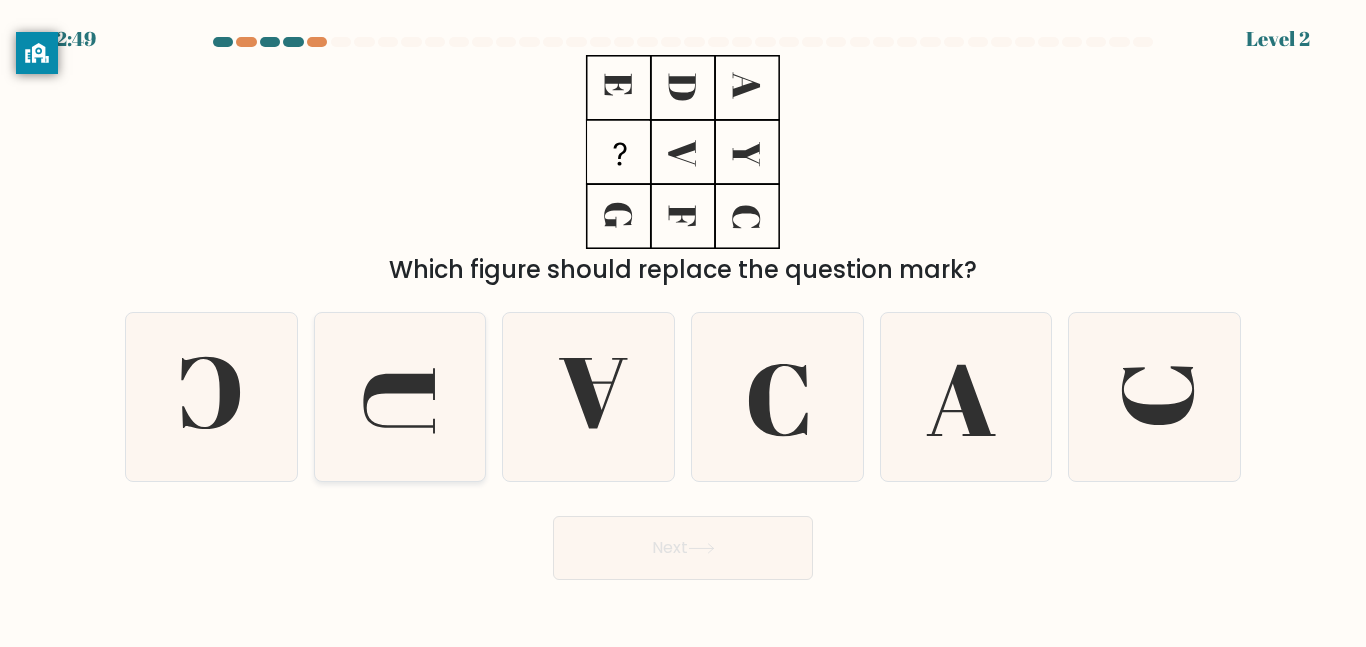 click 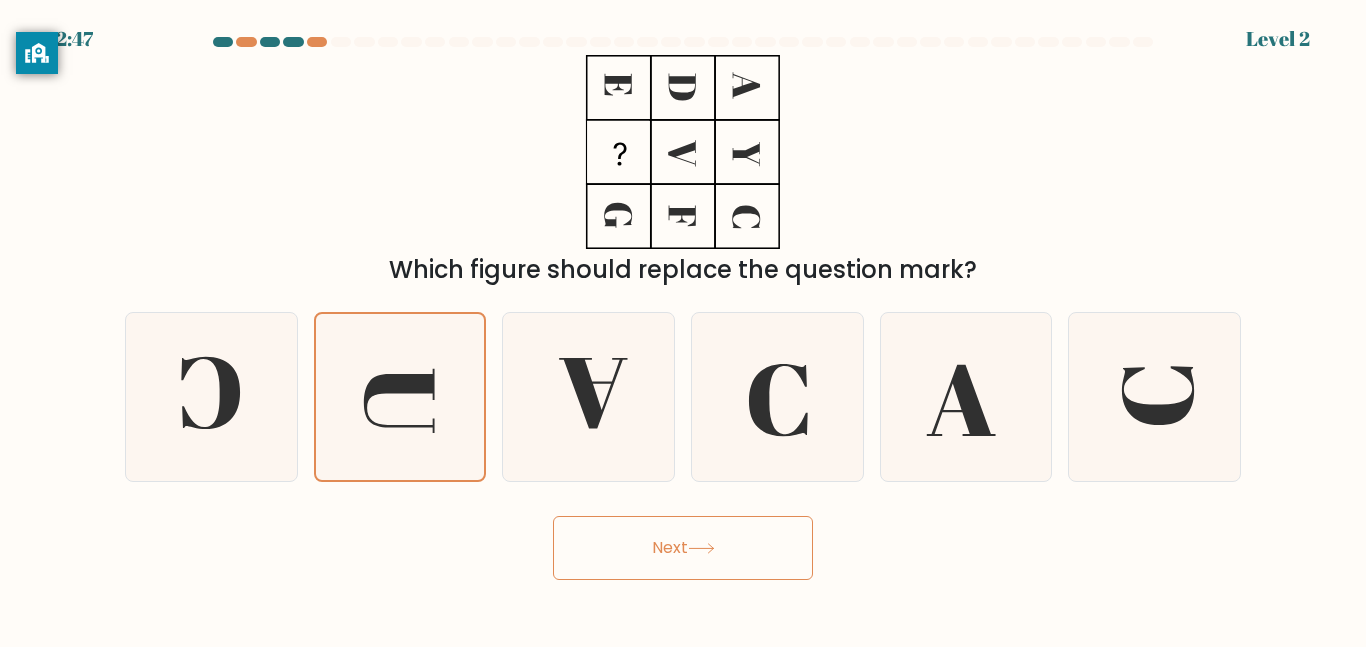 click on "Next" at bounding box center (683, 548) 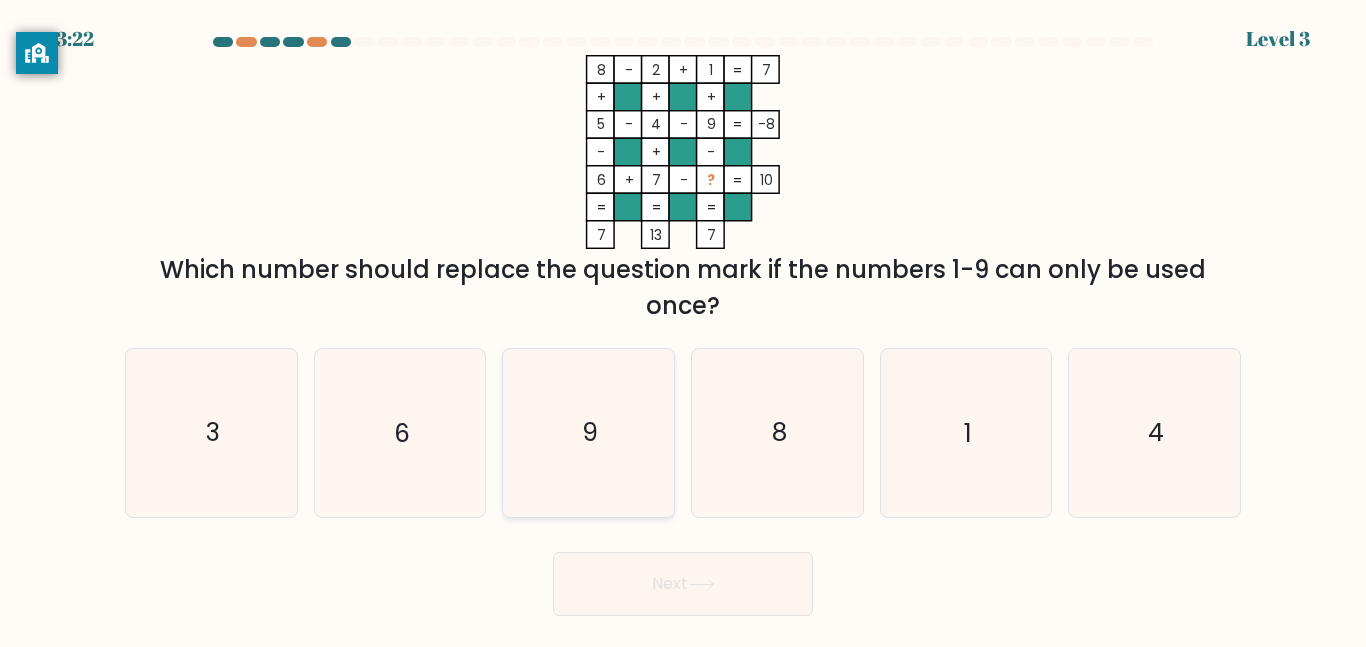 click on "9" 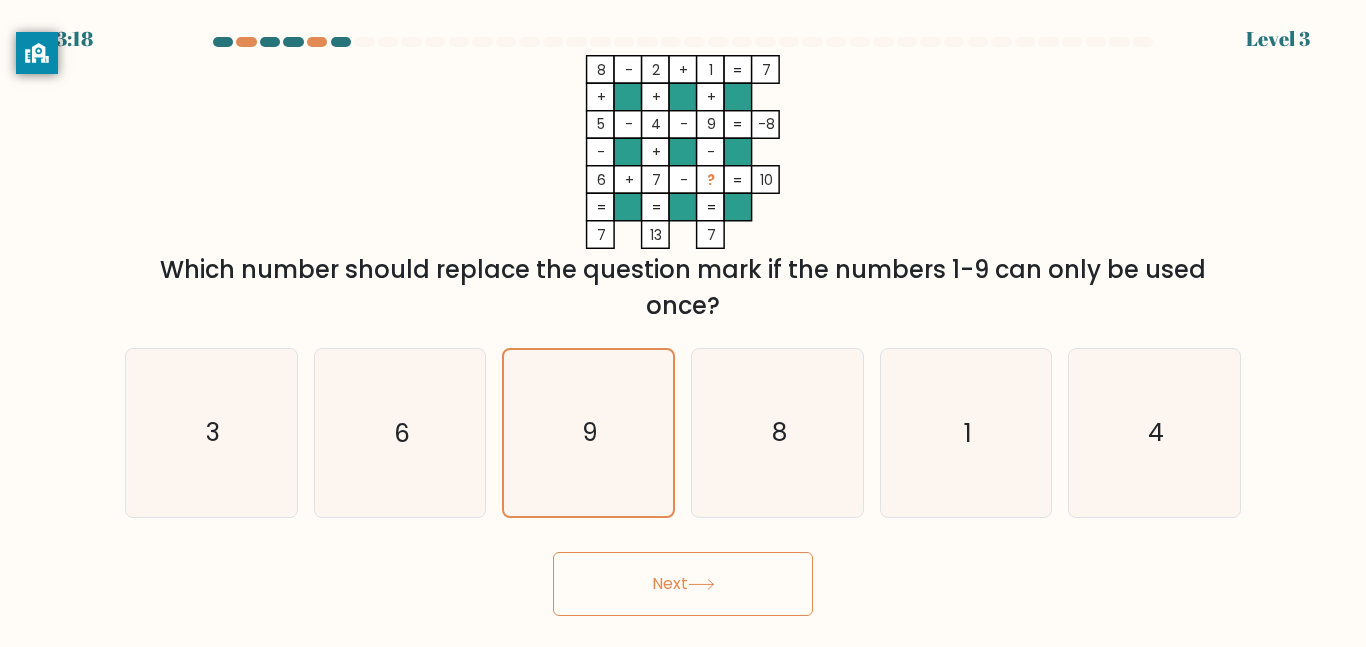 click on "Next" at bounding box center (683, 584) 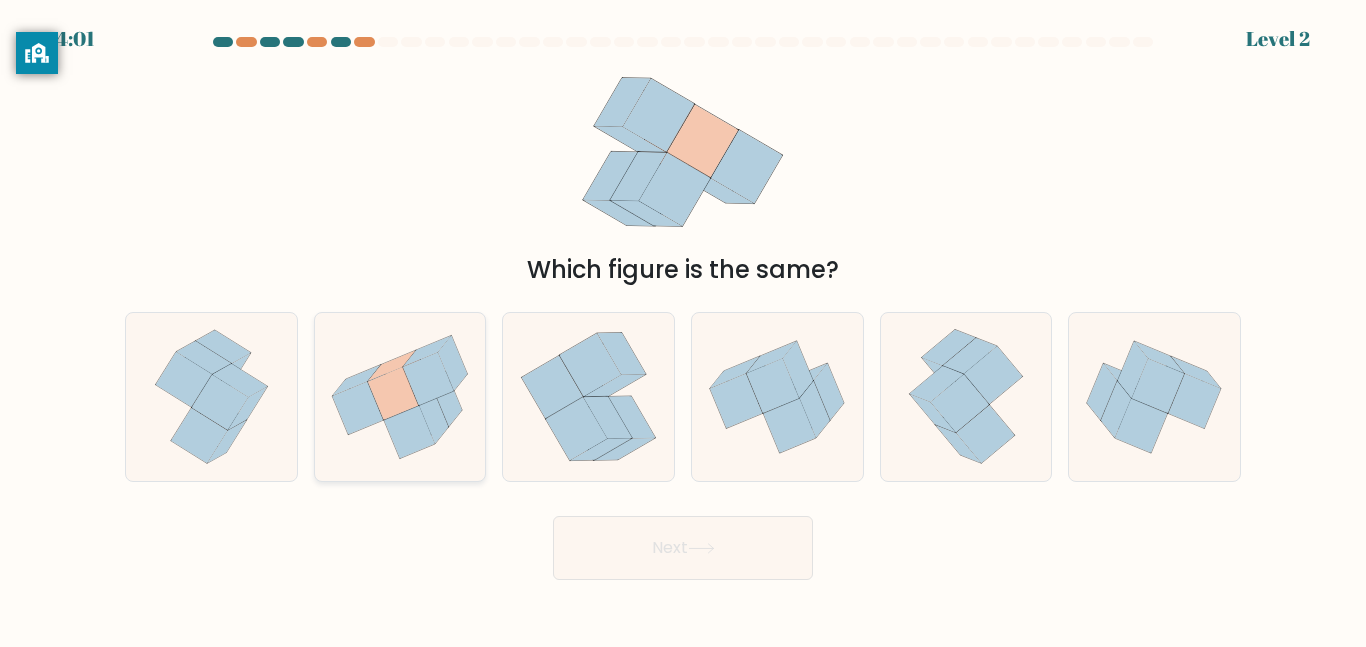 click 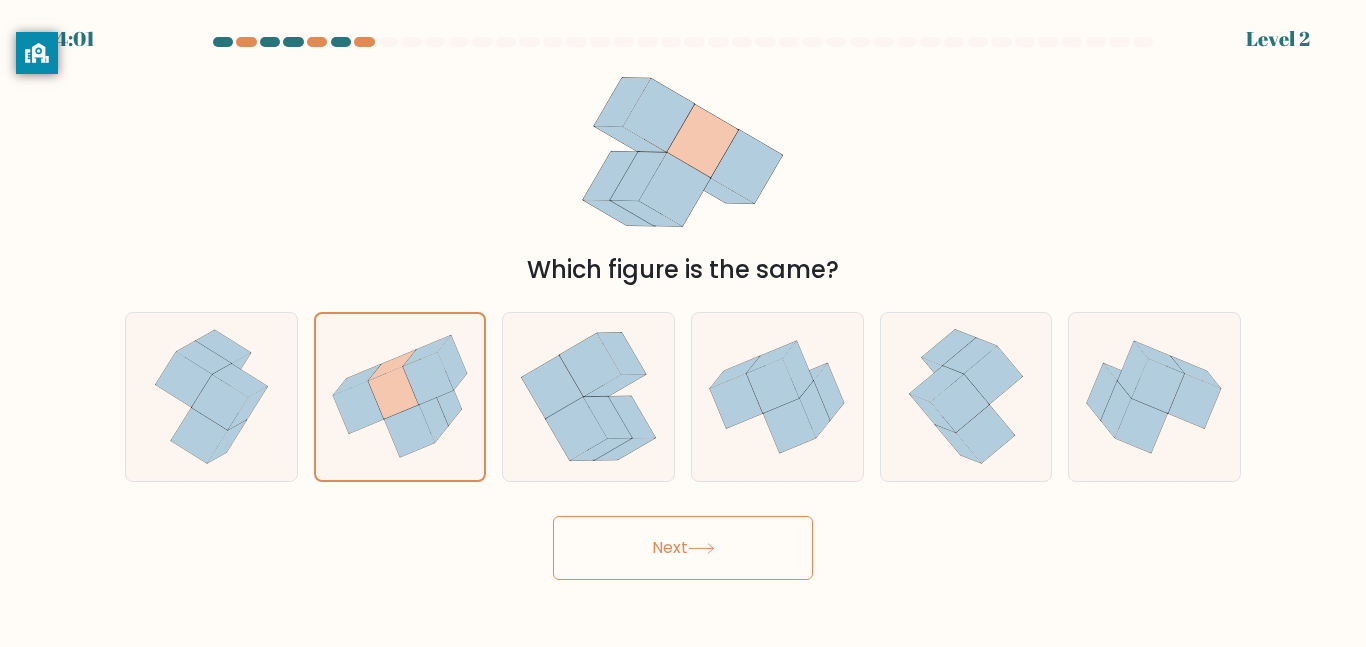 click on "Next" at bounding box center [683, 548] 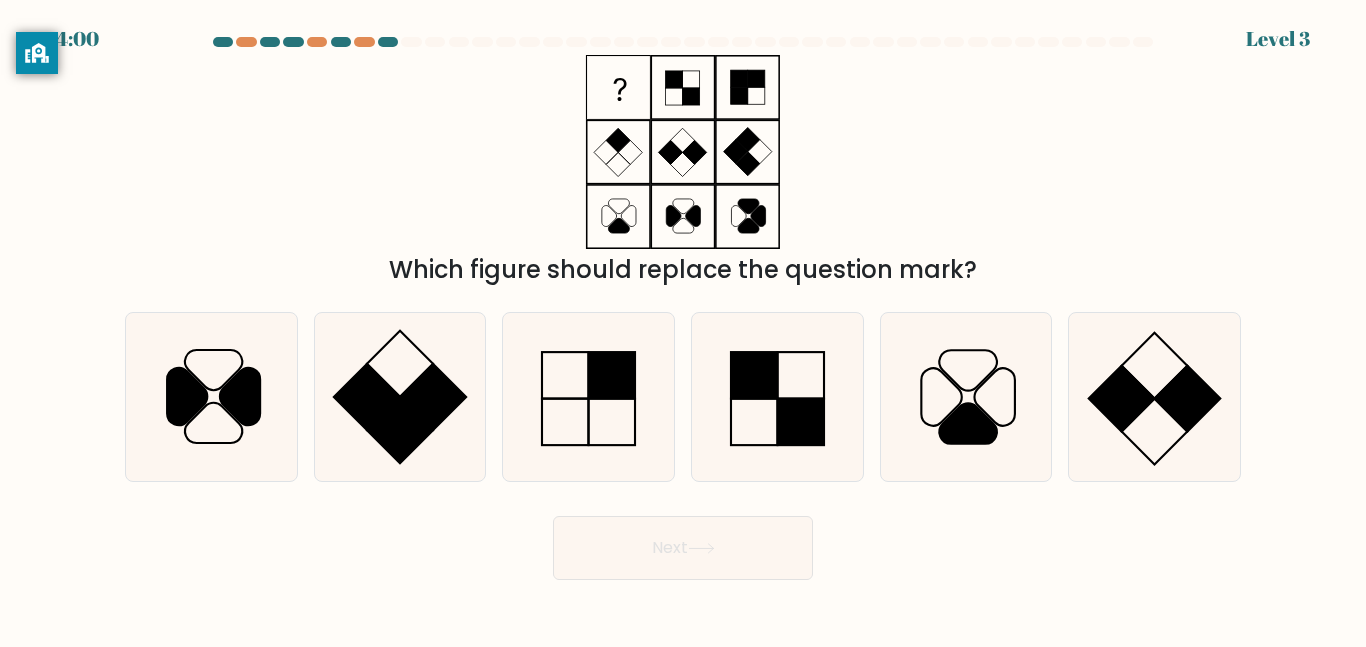 click on "Next" at bounding box center [683, 548] 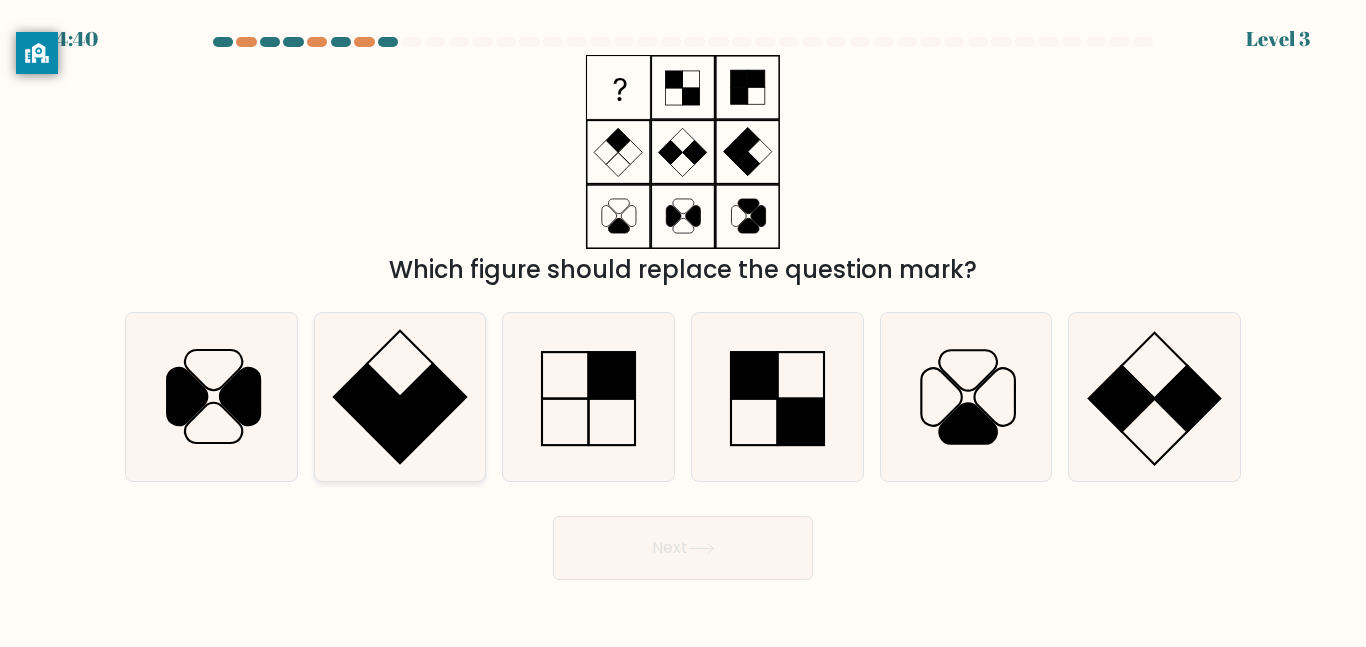 click 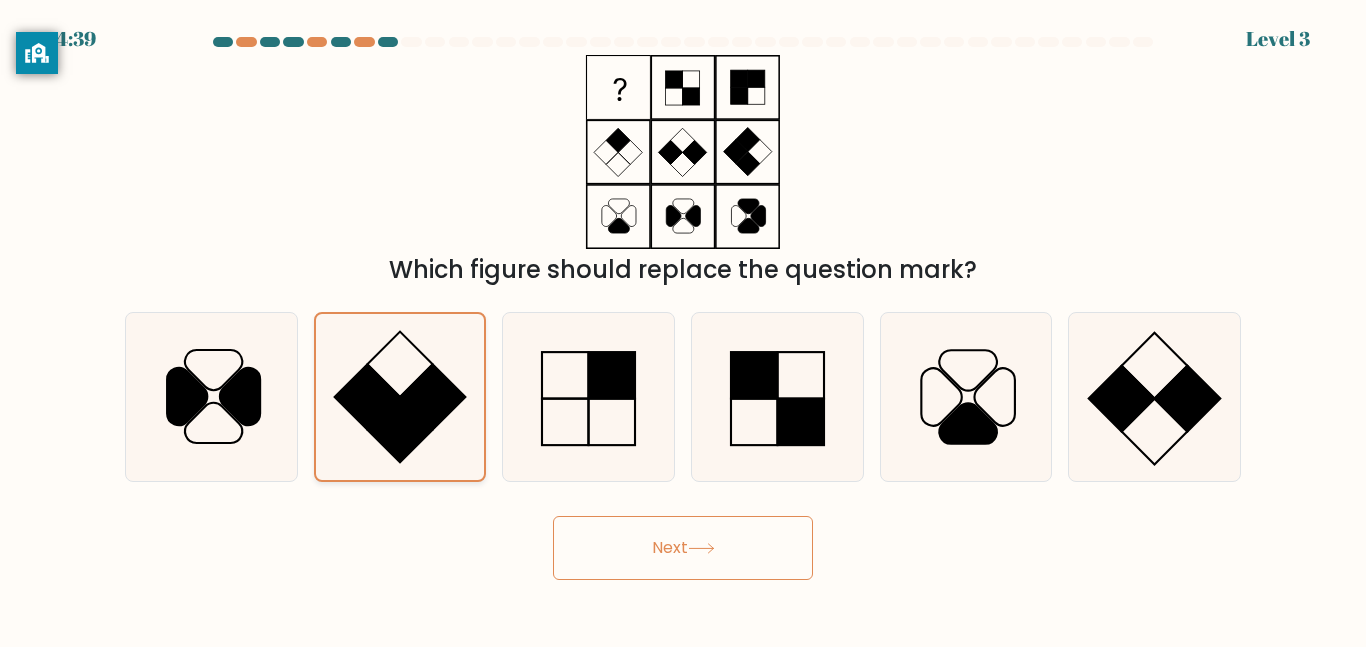 click on "Next" at bounding box center [683, 548] 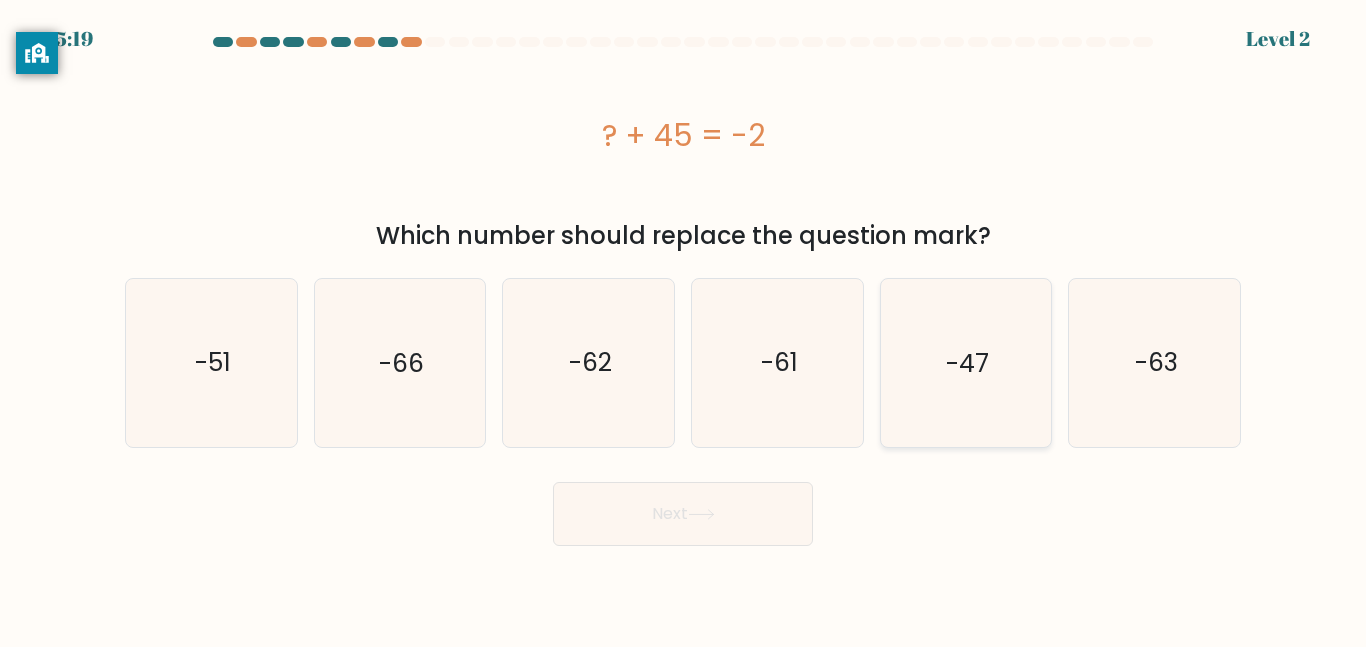 click on "-47" 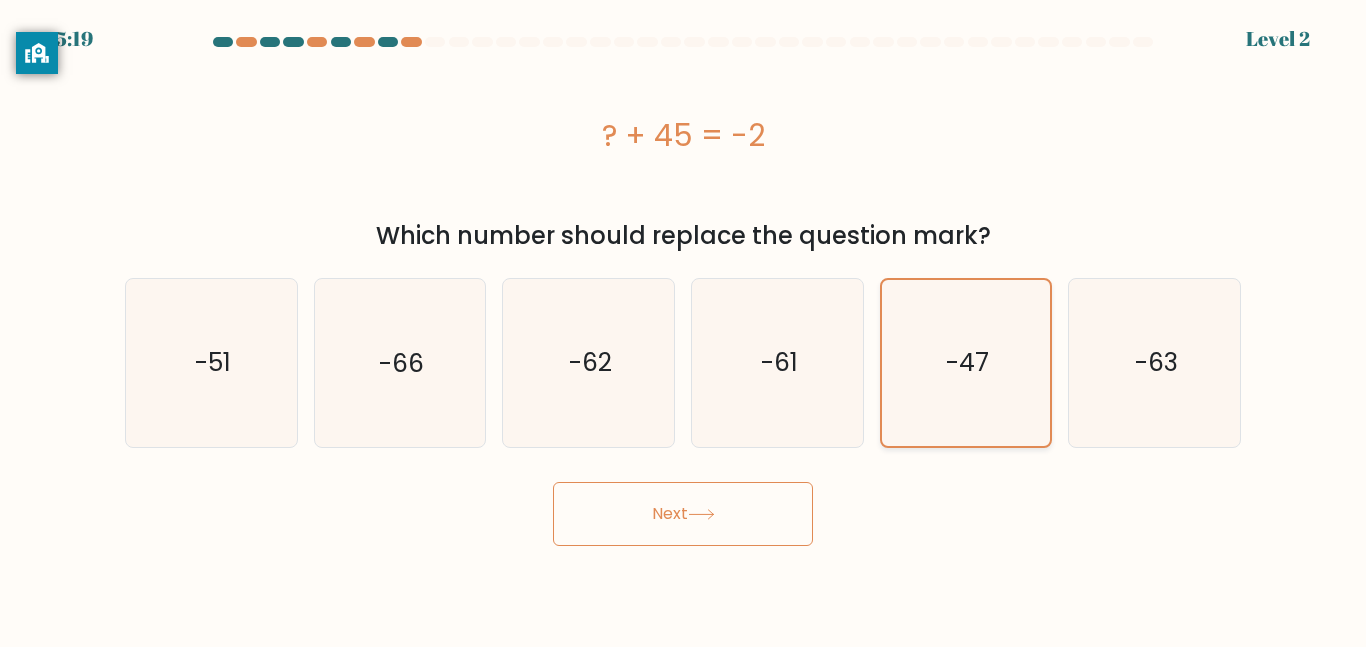 click on "Next" at bounding box center (683, 514) 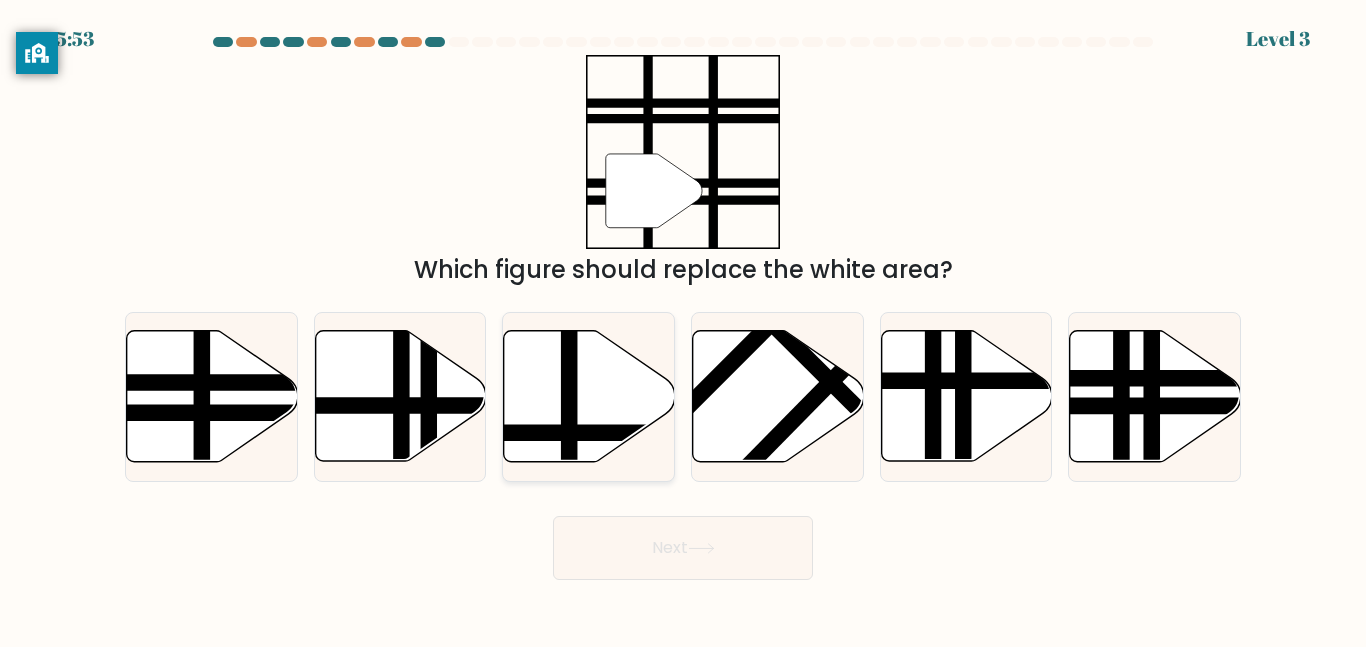 click 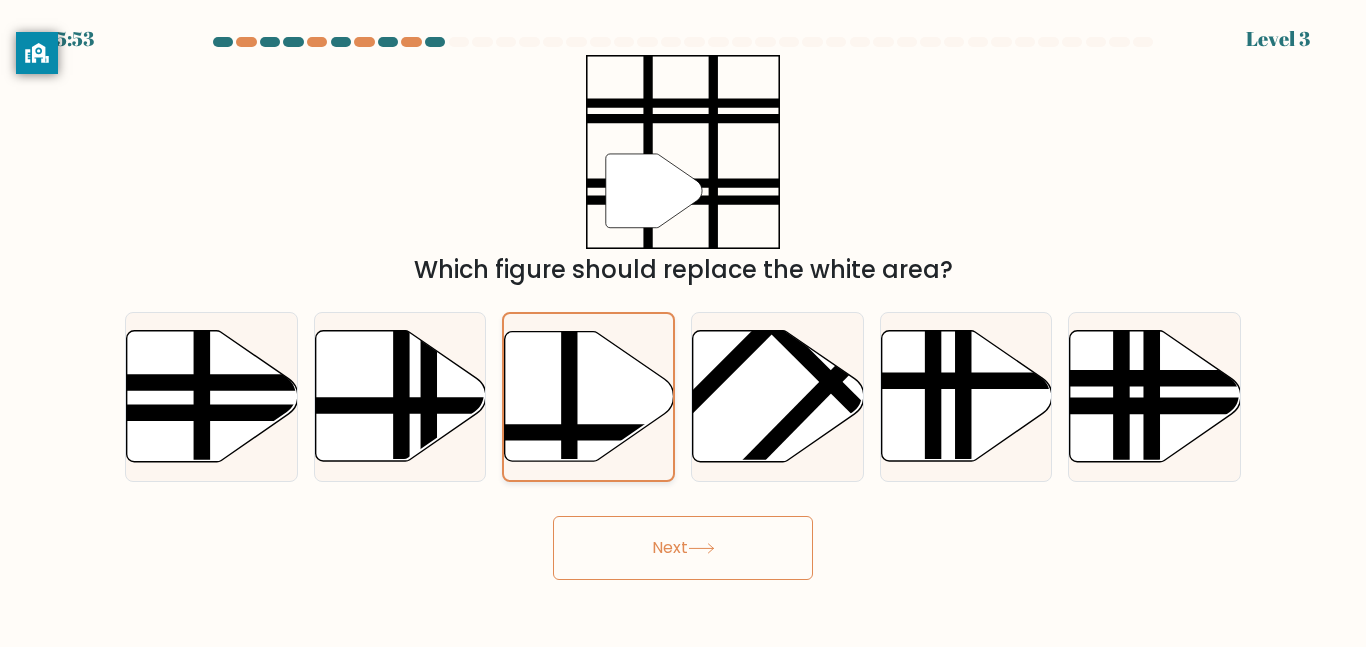 click on "Next" at bounding box center [683, 548] 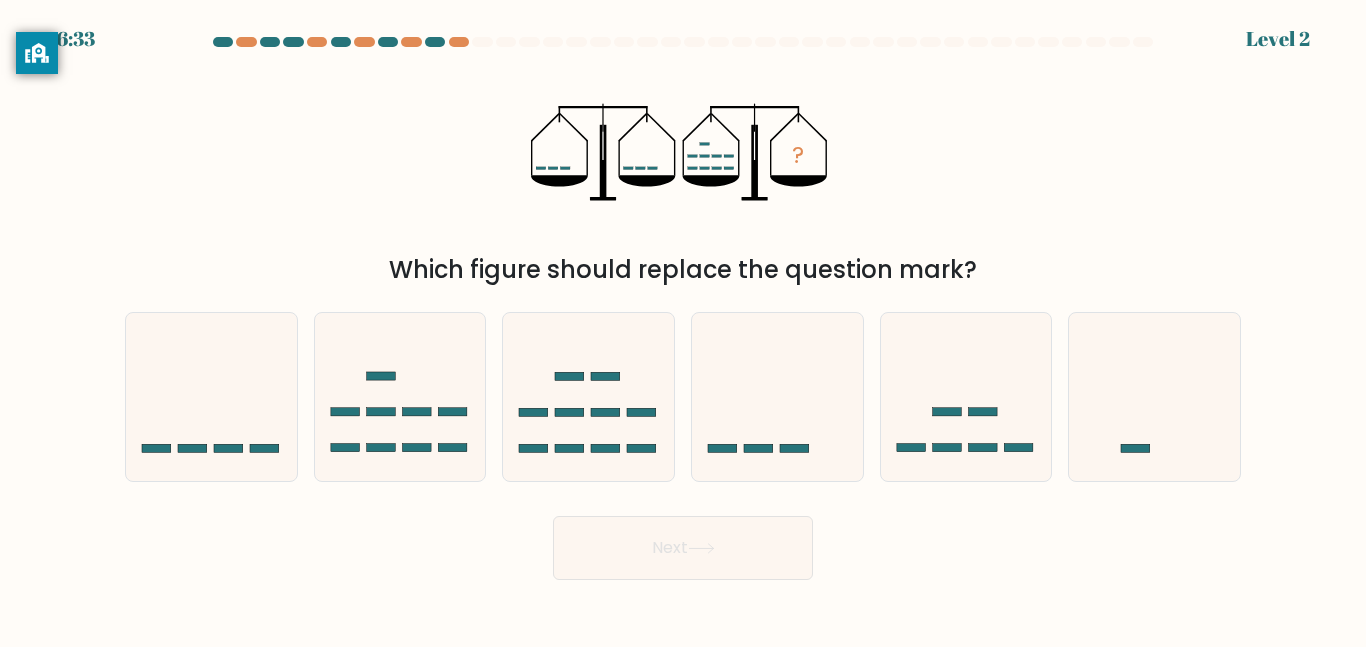click on "Next" at bounding box center (683, 543) 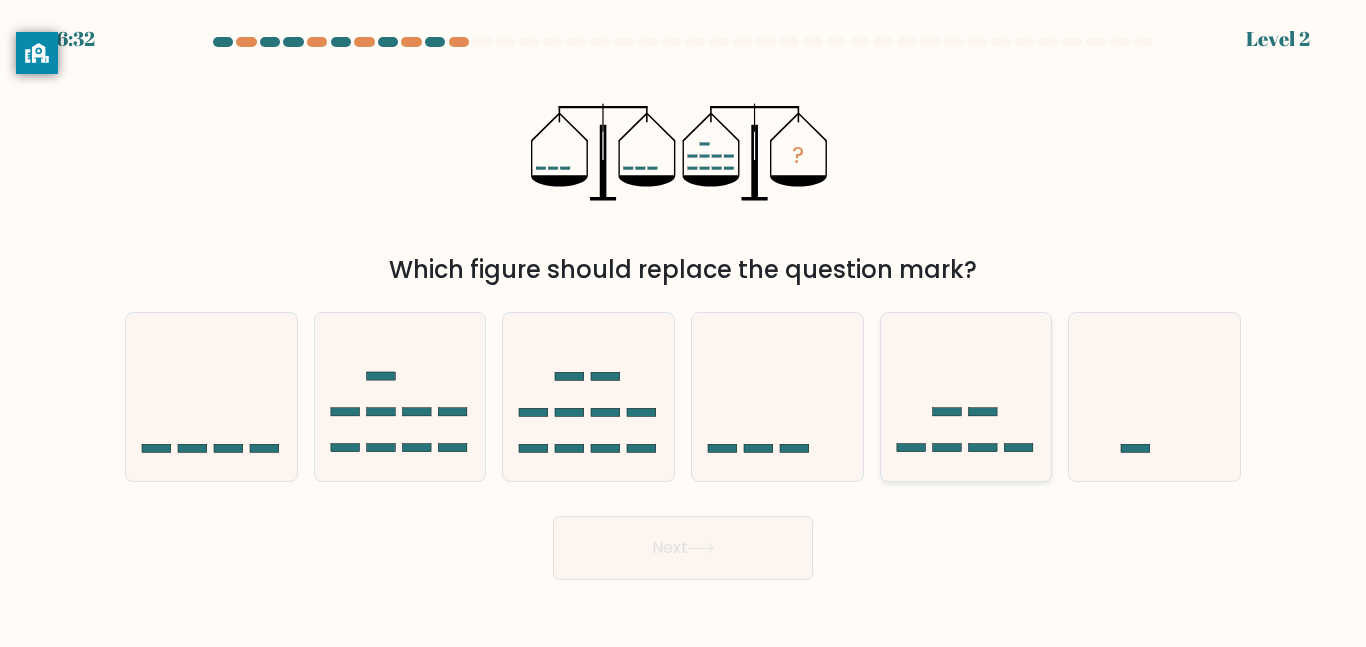 click 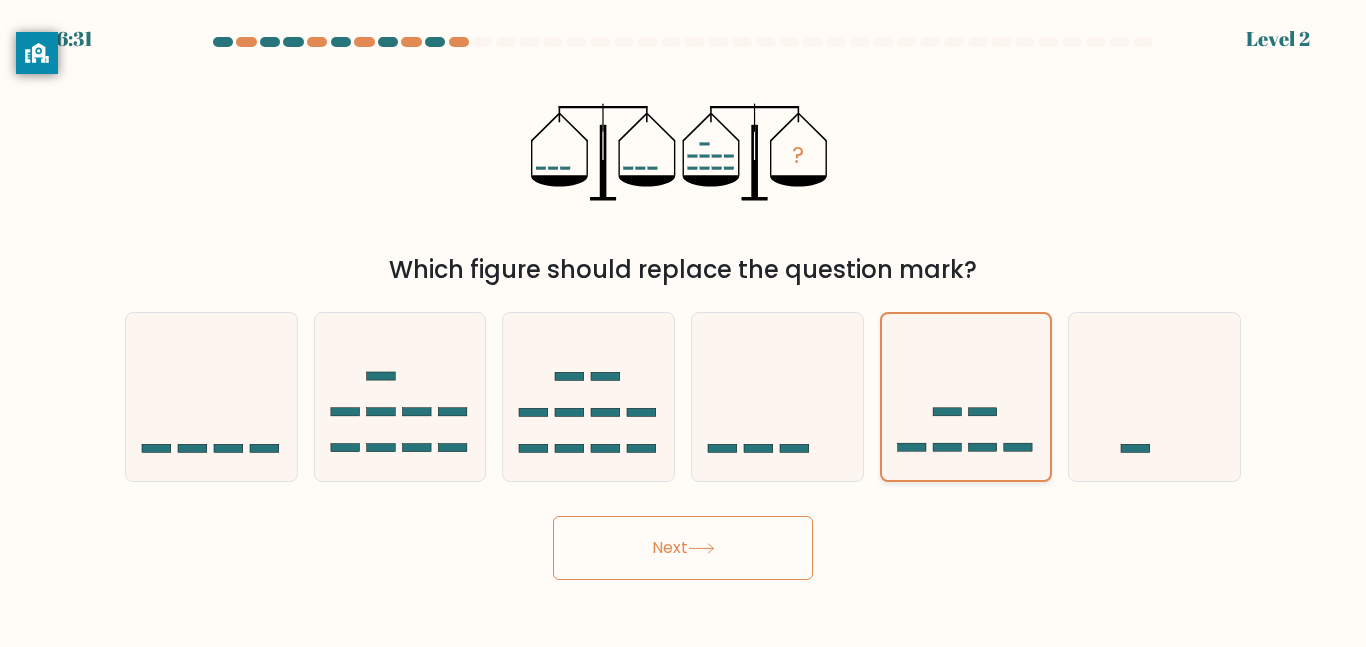 click on "Next" at bounding box center [683, 548] 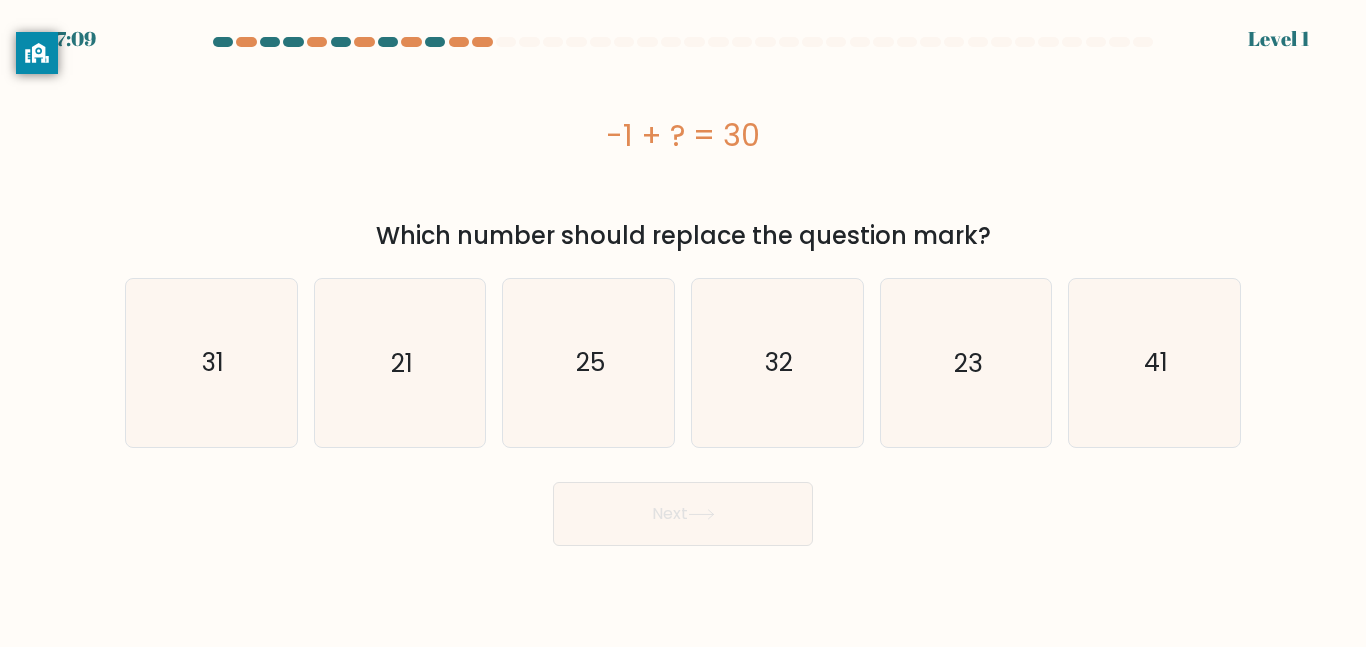 click on "-1 + ?  = 30" at bounding box center (683, 135) 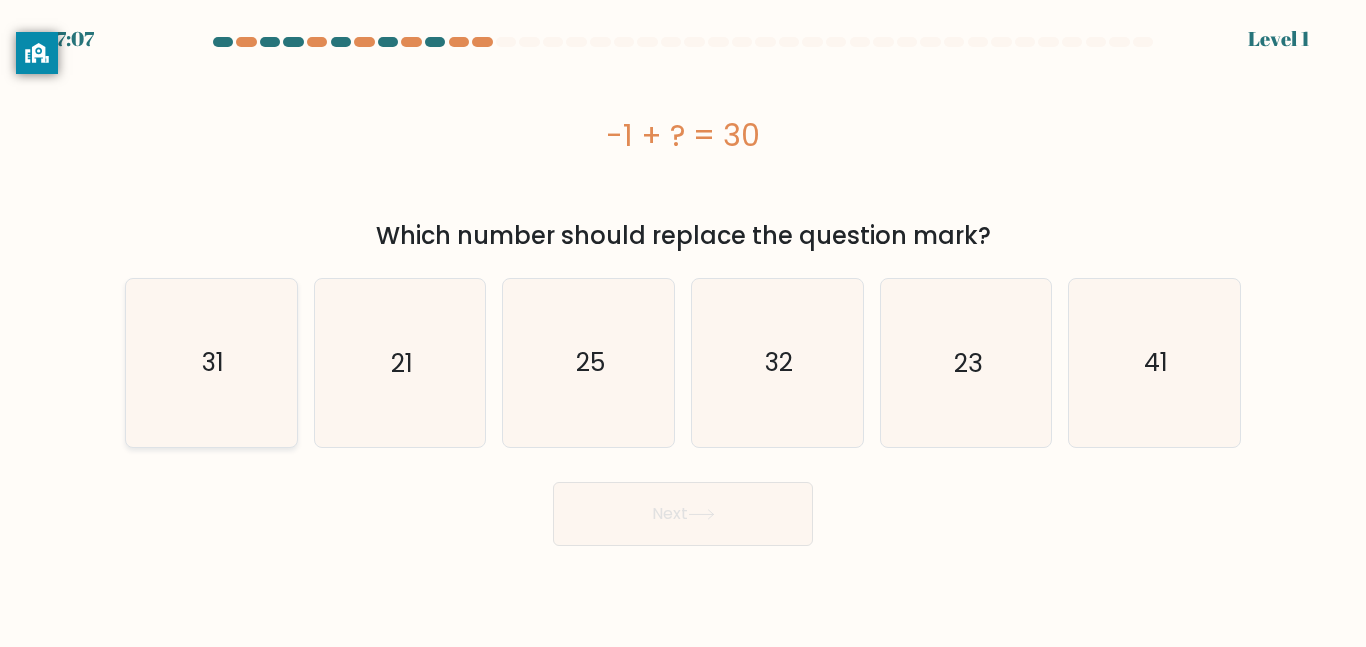 click on "31" 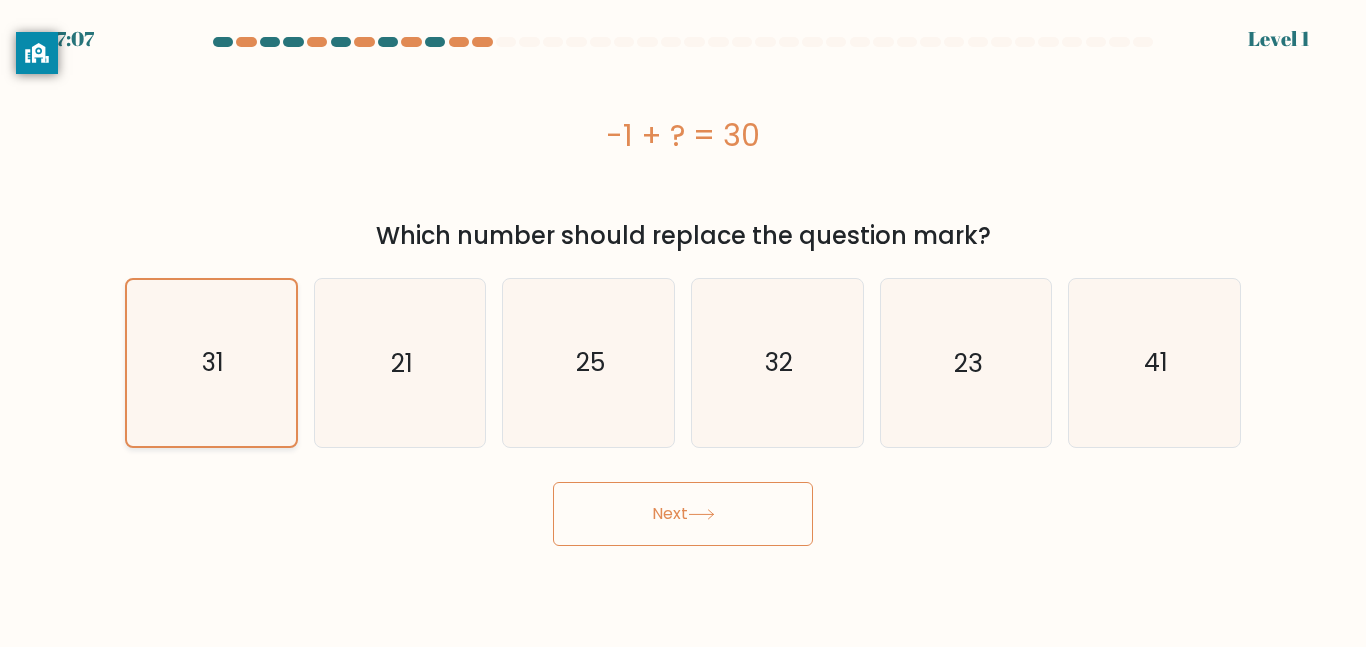click on "Next" at bounding box center (683, 514) 